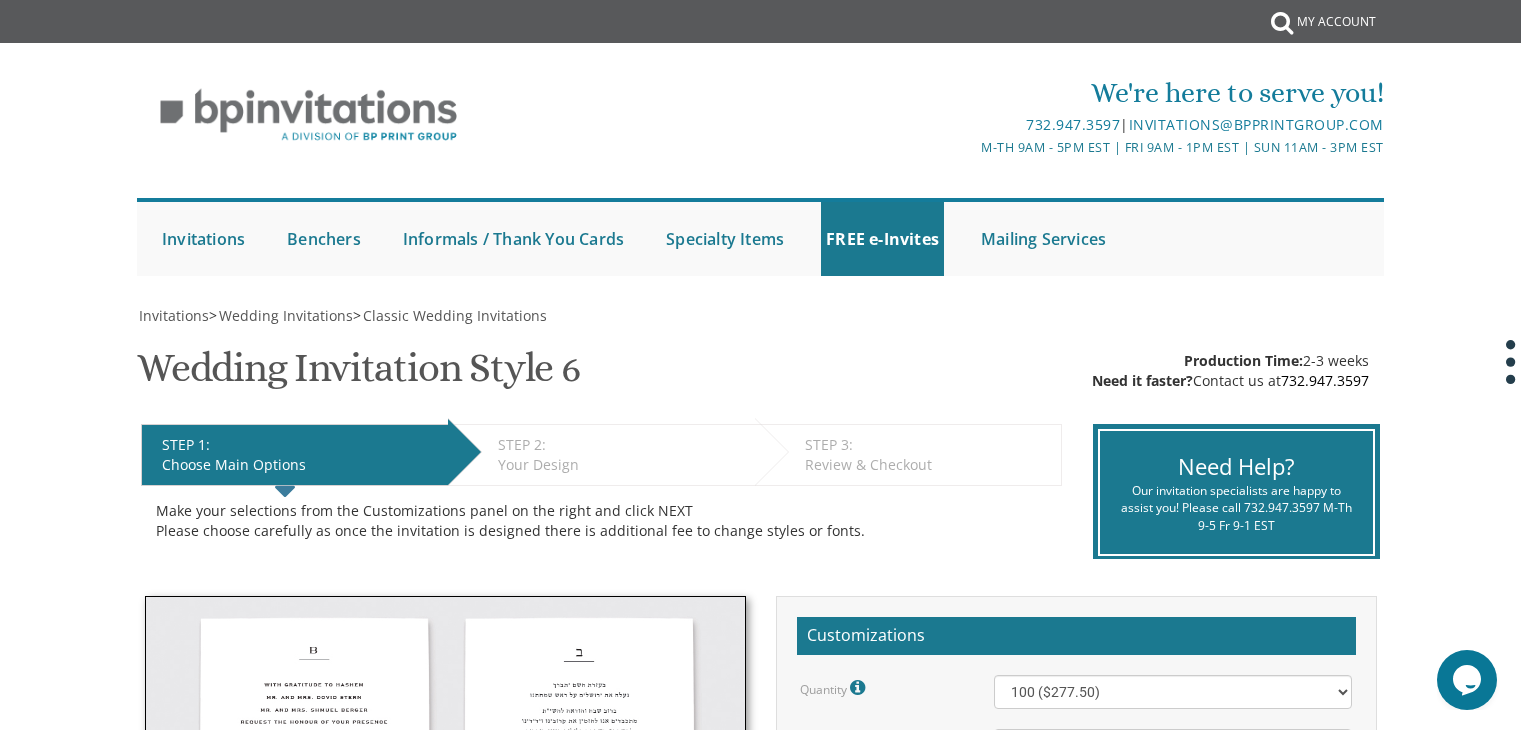 scroll, scrollTop: 220, scrollLeft: 0, axis: vertical 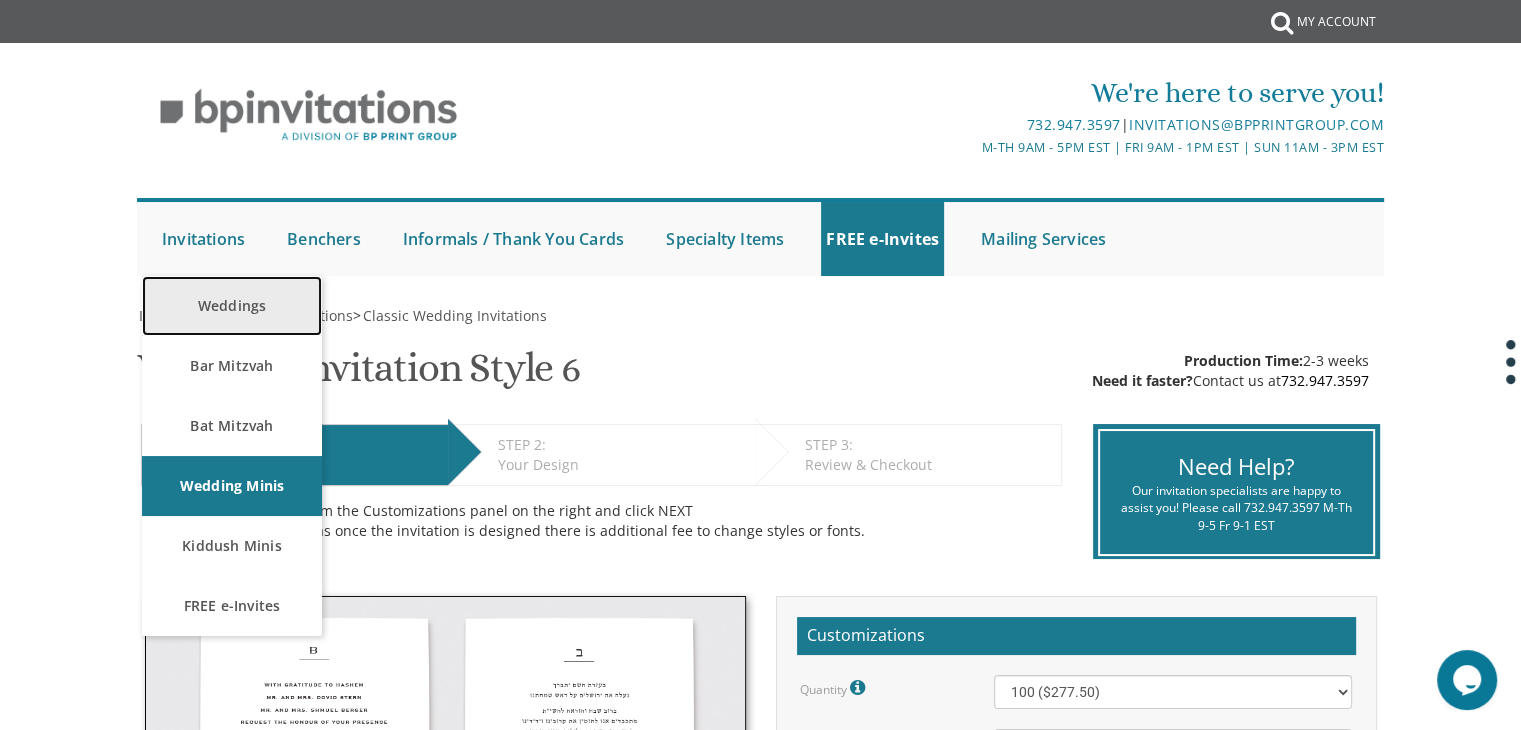click on "Weddings" at bounding box center (232, 306) 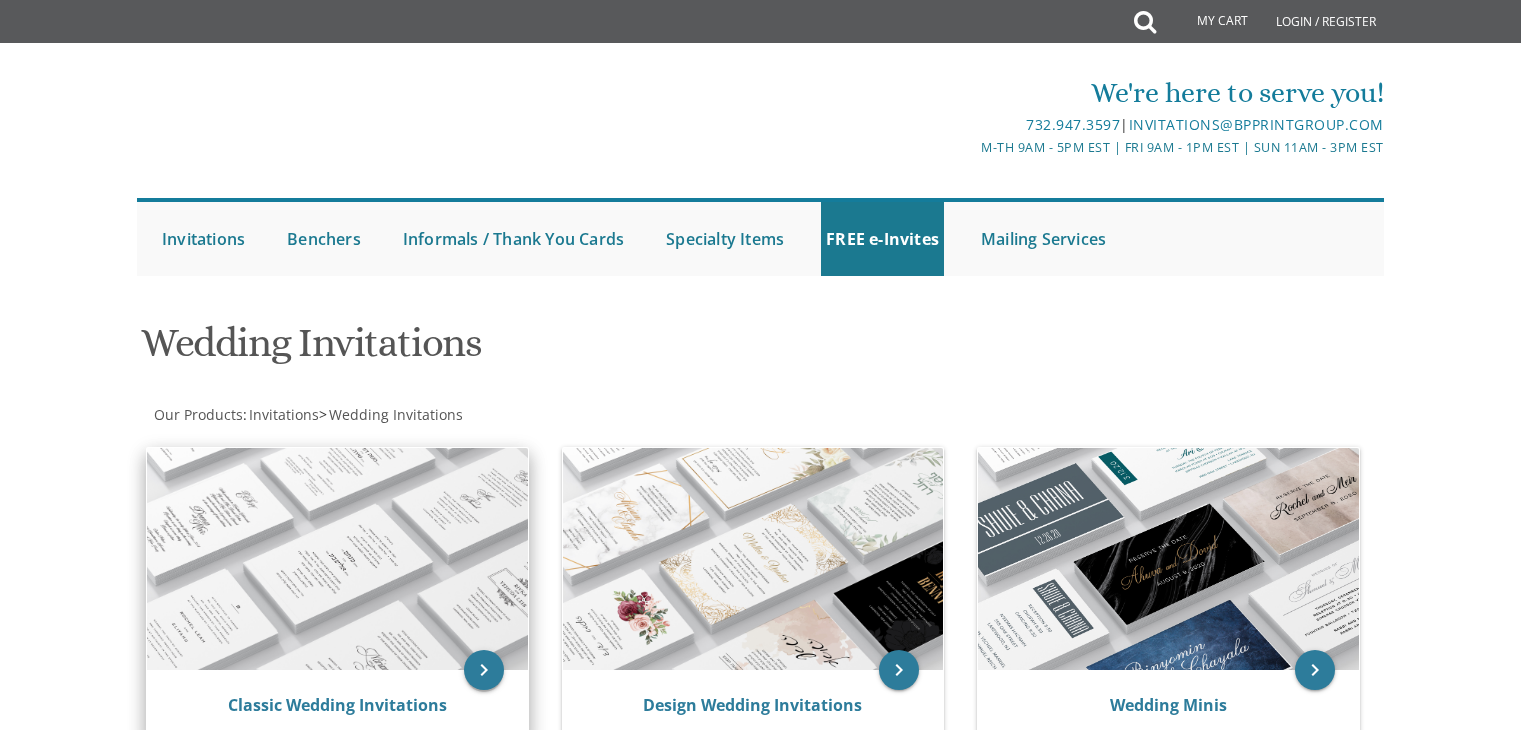 scroll, scrollTop: 0, scrollLeft: 0, axis: both 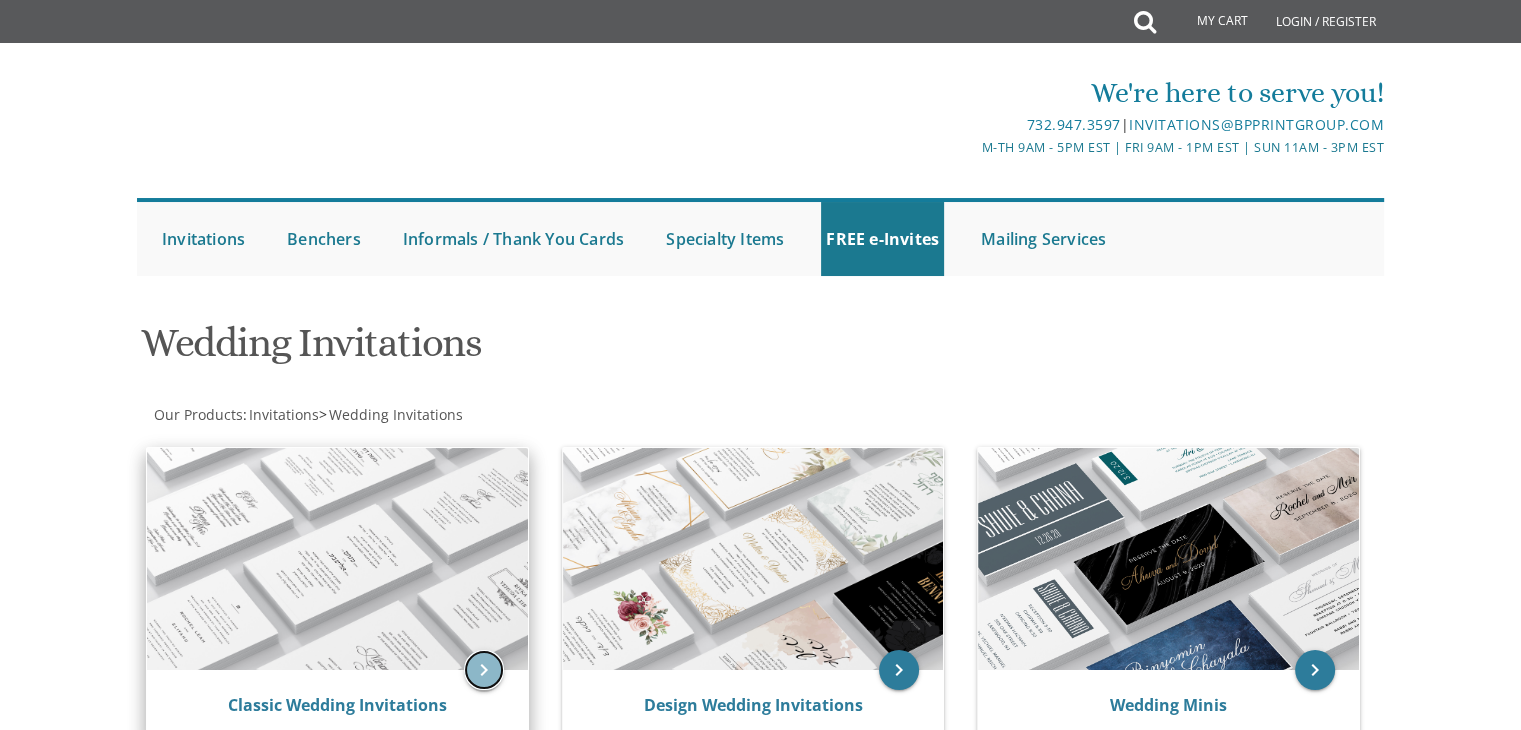 click on "keyboard_arrow_right" at bounding box center (484, 670) 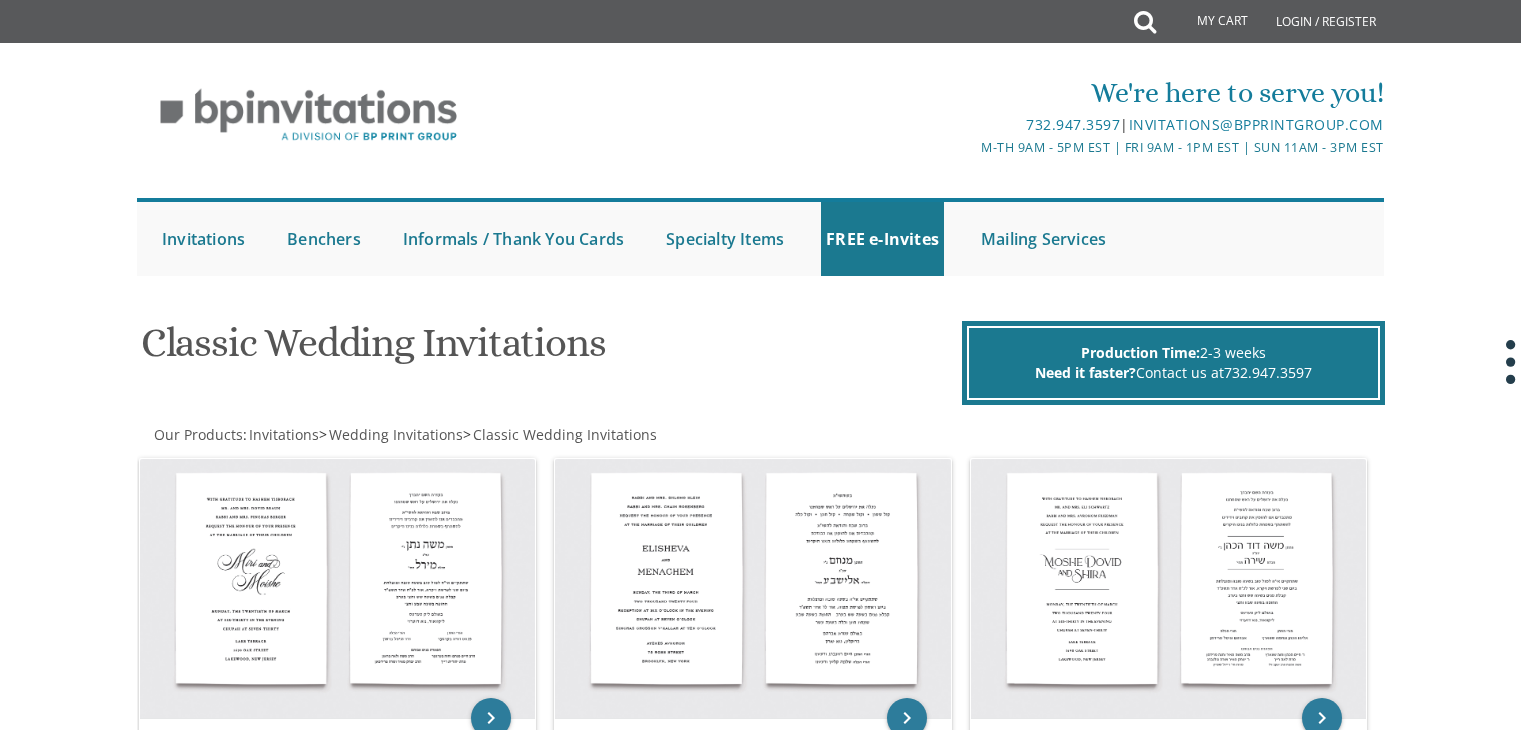 scroll, scrollTop: 0, scrollLeft: 0, axis: both 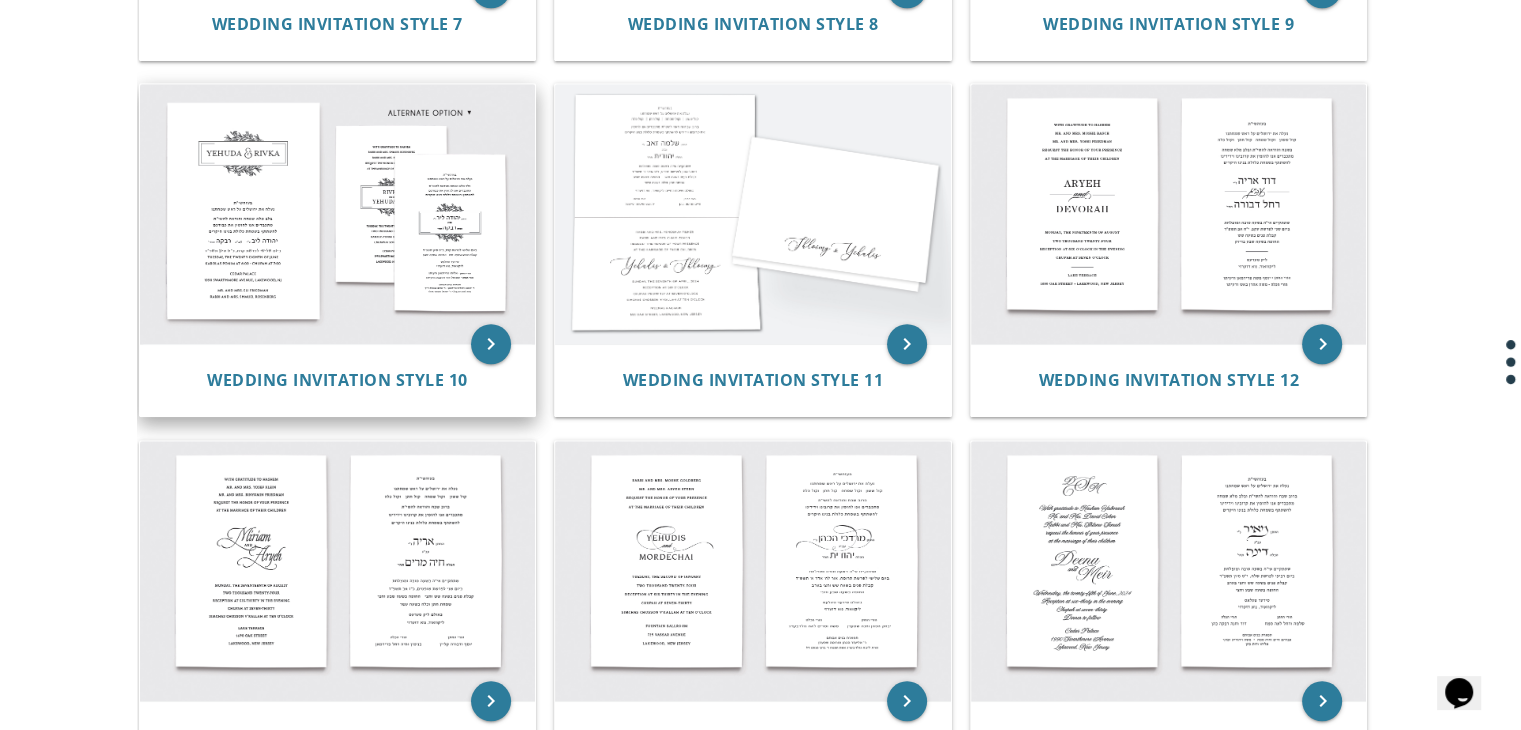 click at bounding box center [338, 214] 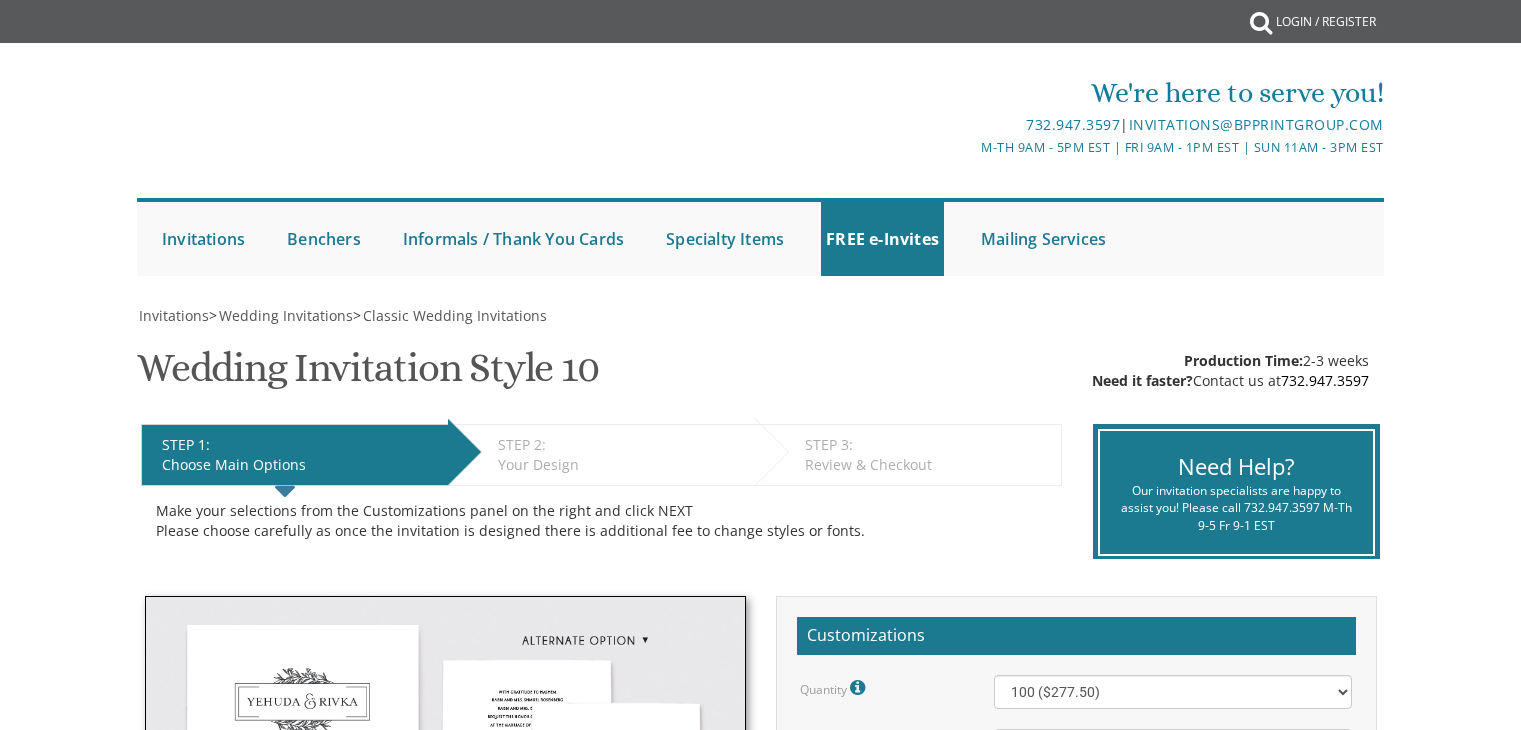 scroll, scrollTop: 0, scrollLeft: 0, axis: both 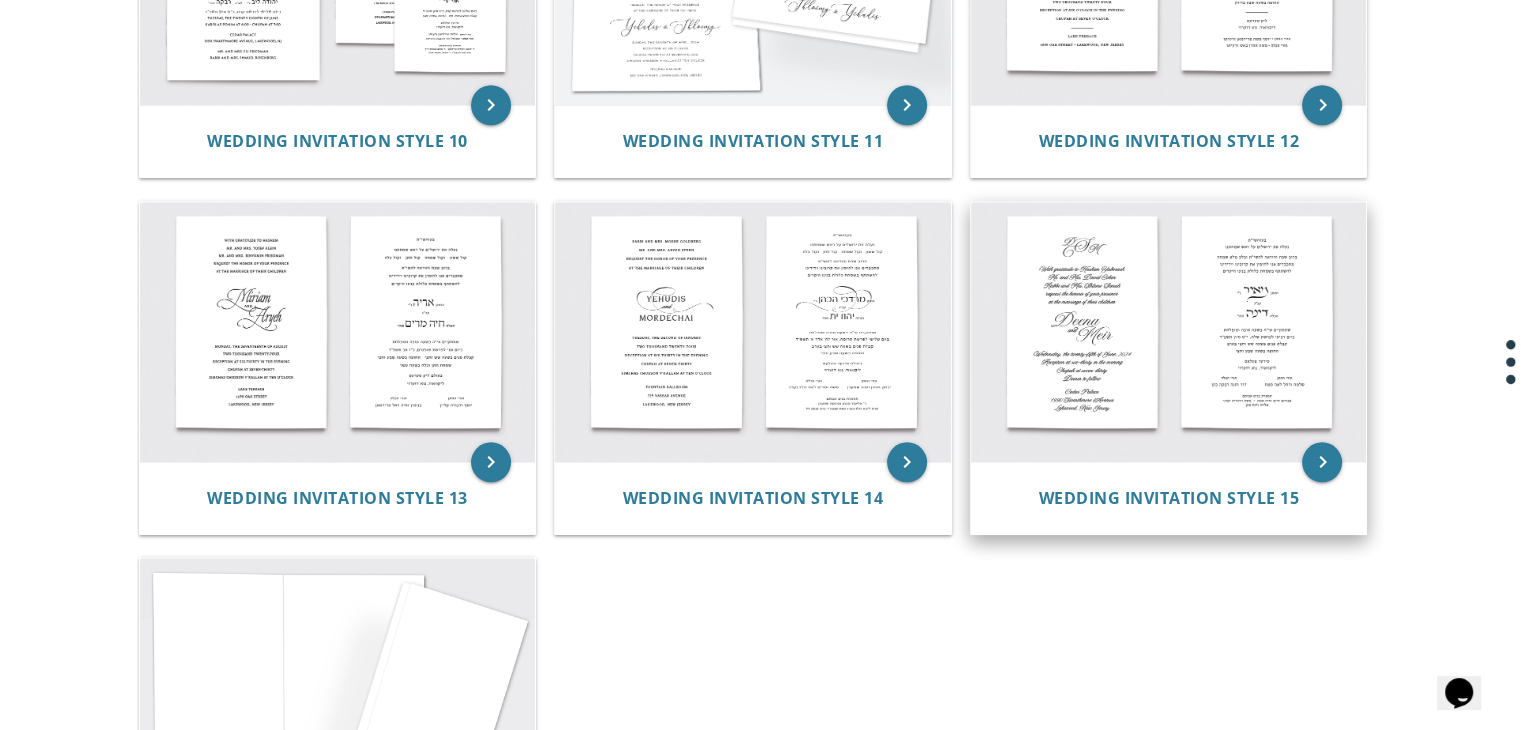 click at bounding box center [1169, 332] 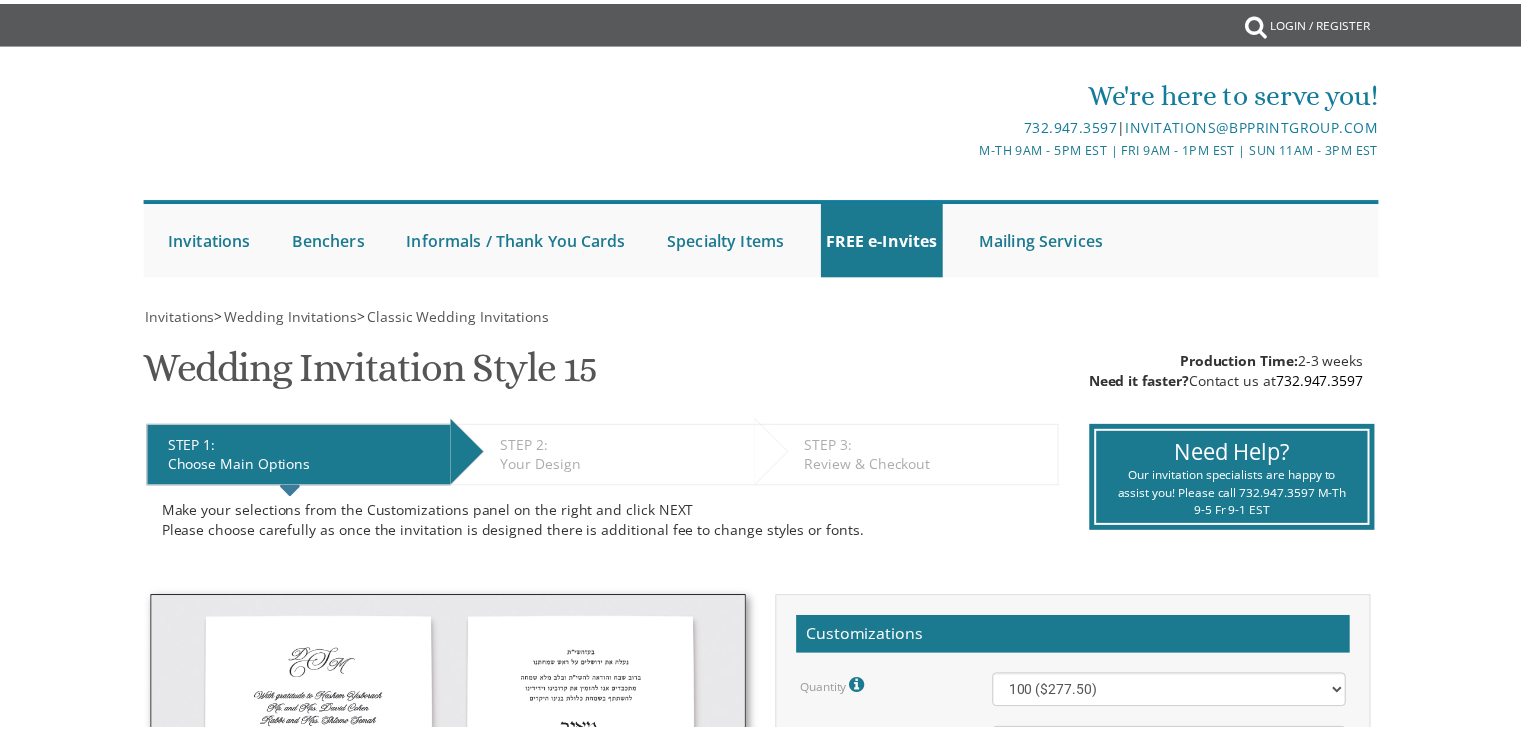 scroll, scrollTop: 0, scrollLeft: 0, axis: both 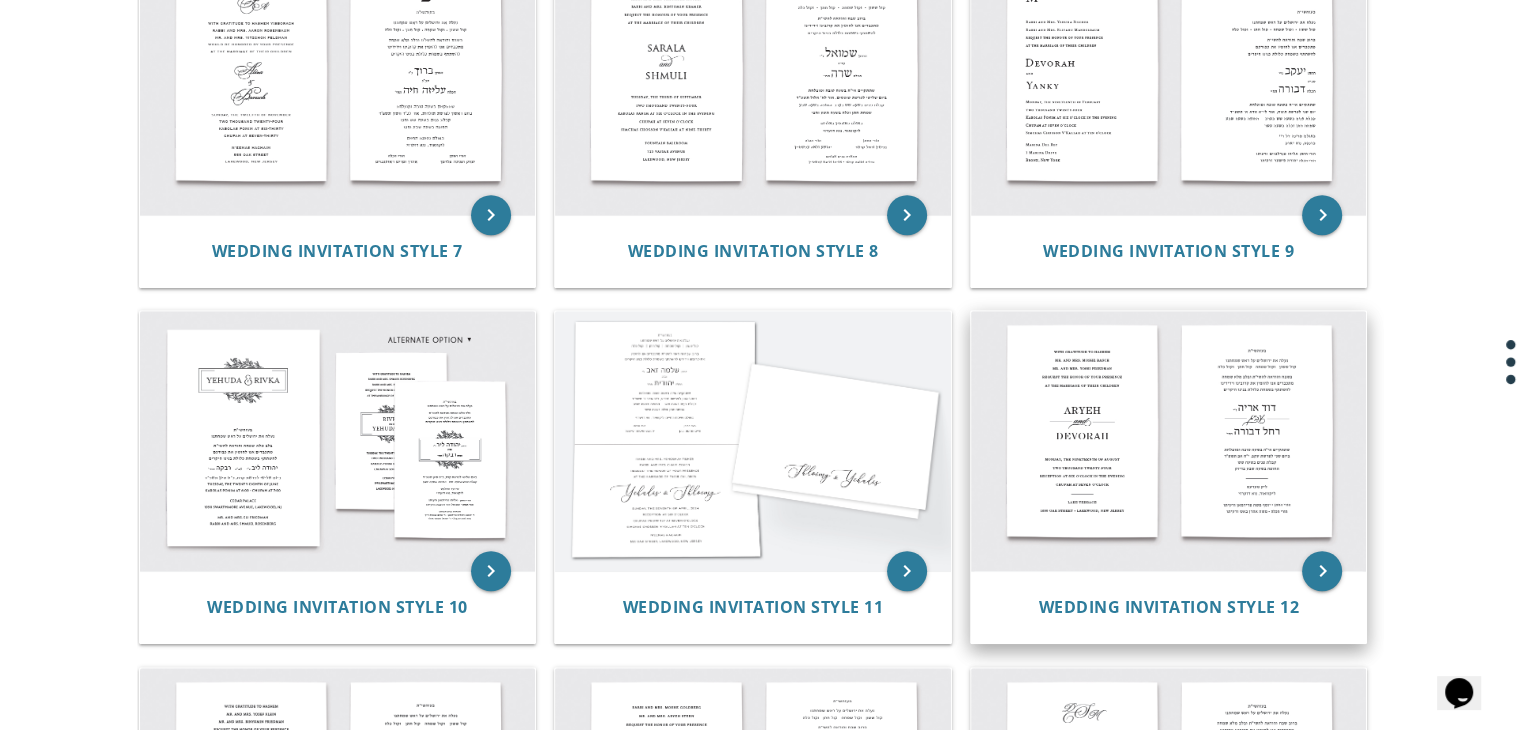 click at bounding box center (1169, 441) 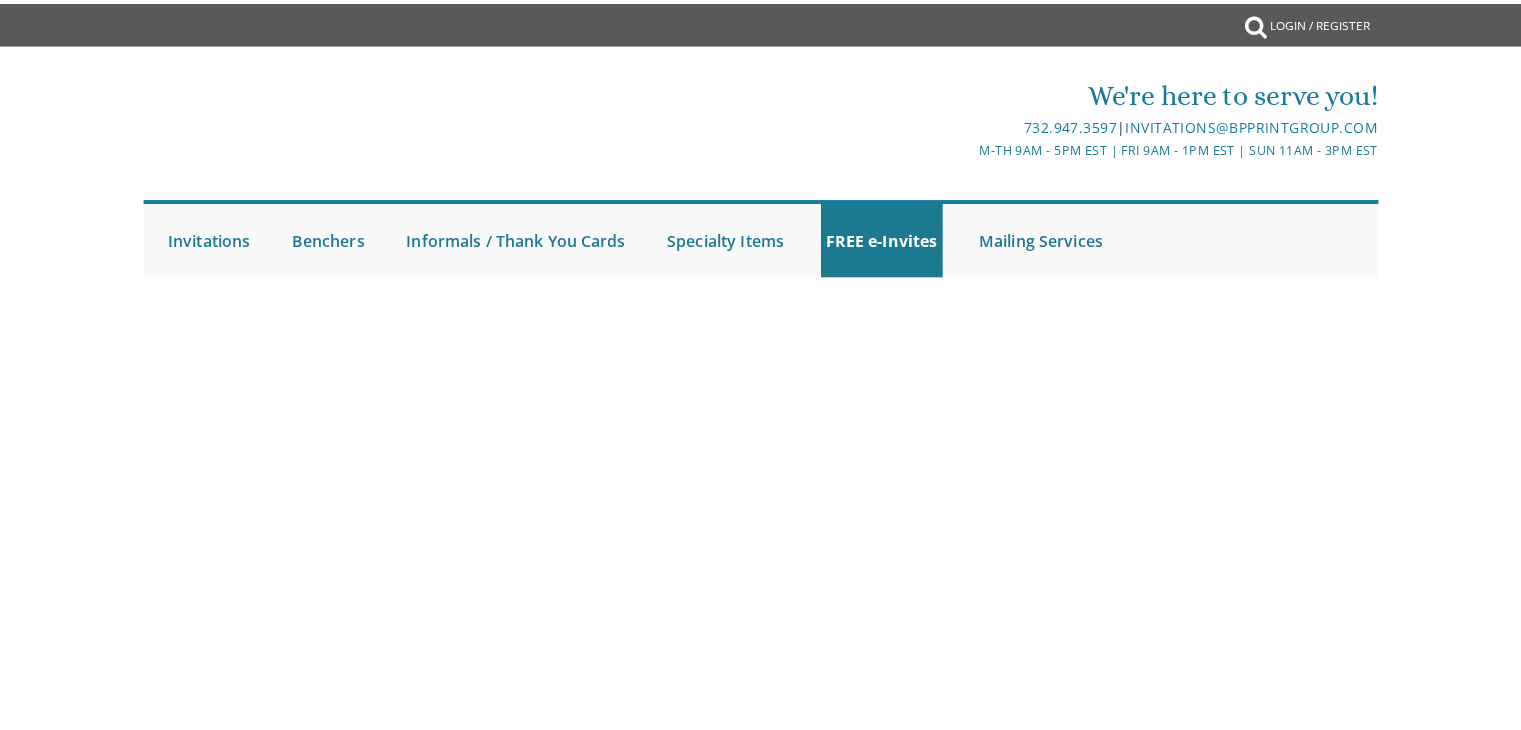 scroll, scrollTop: 0, scrollLeft: 0, axis: both 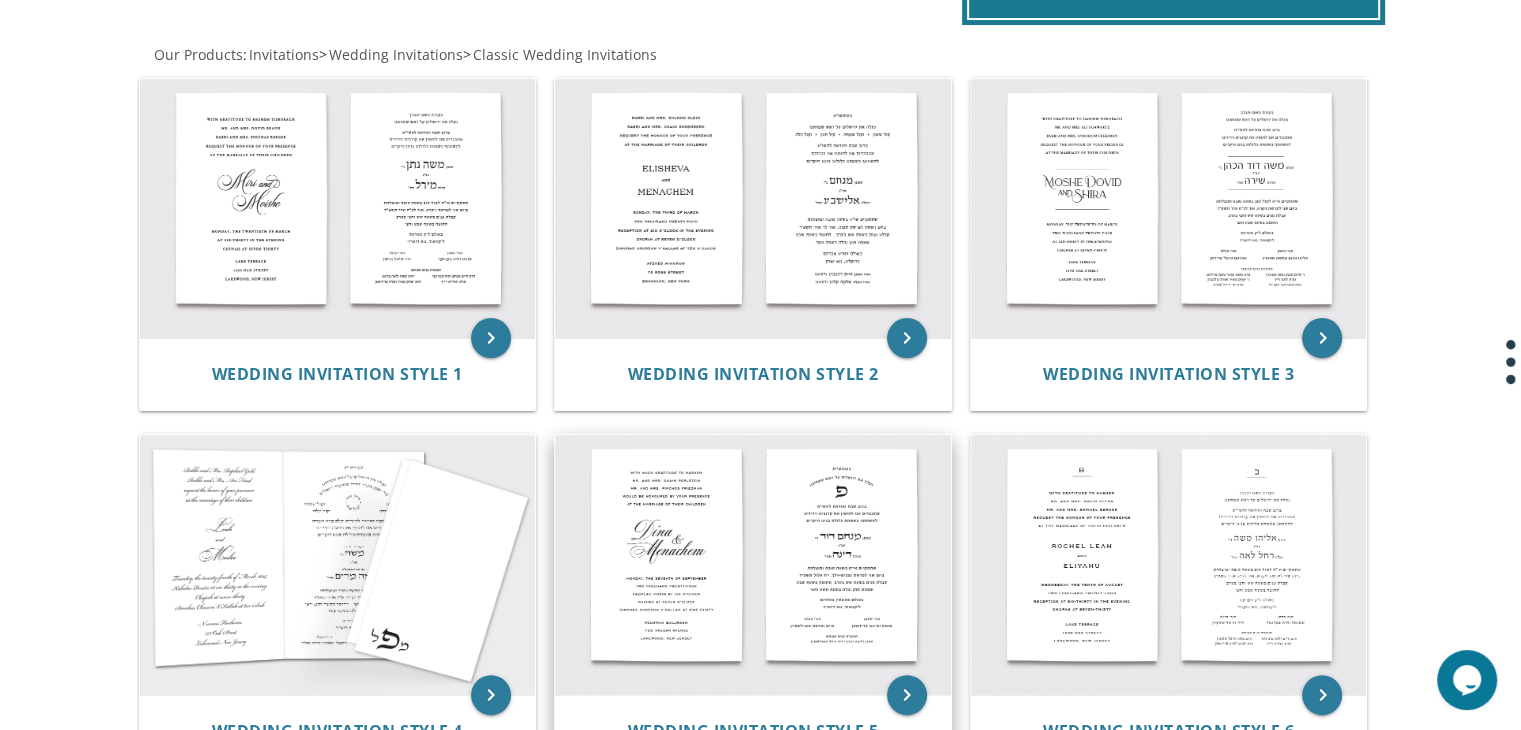 click at bounding box center [753, 565] 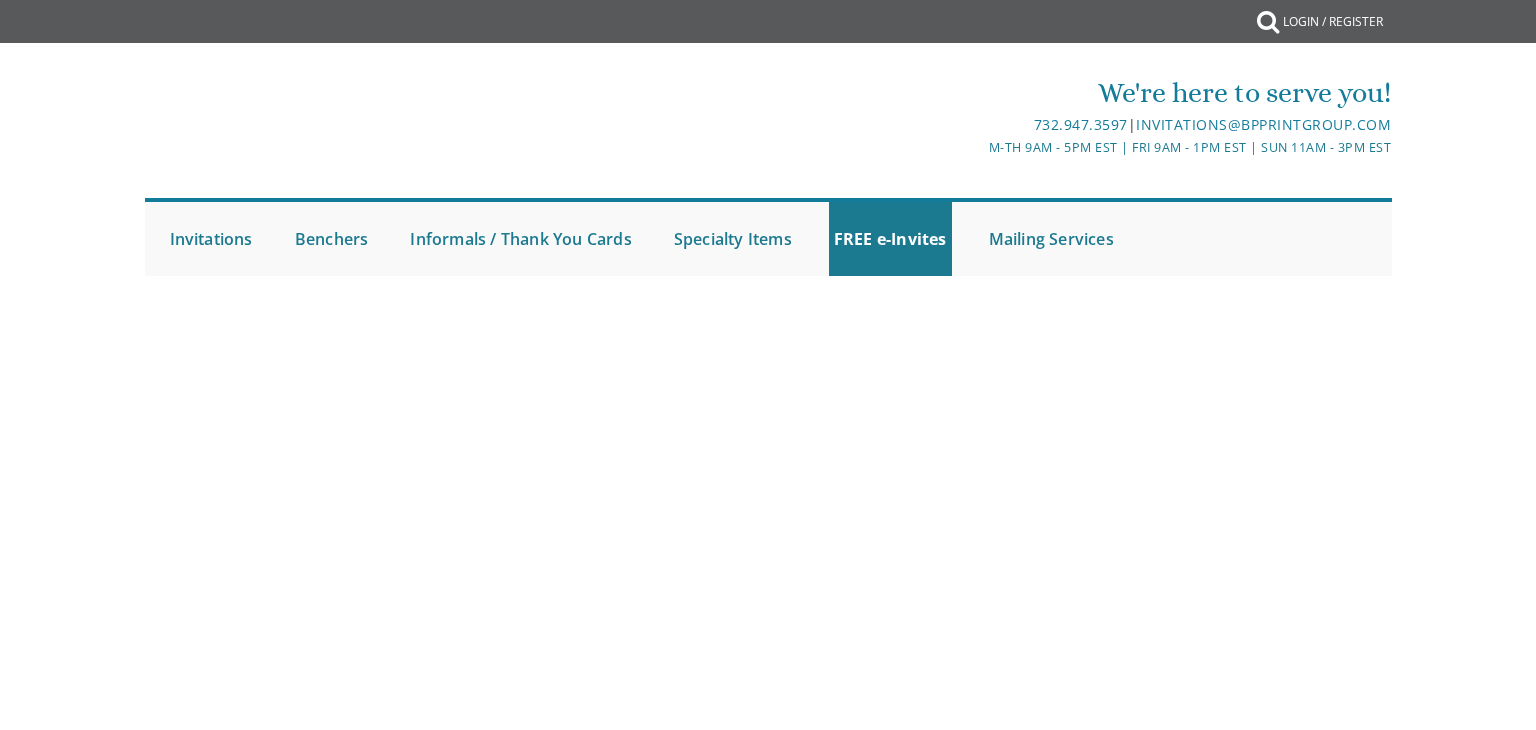 scroll, scrollTop: 0, scrollLeft: 0, axis: both 